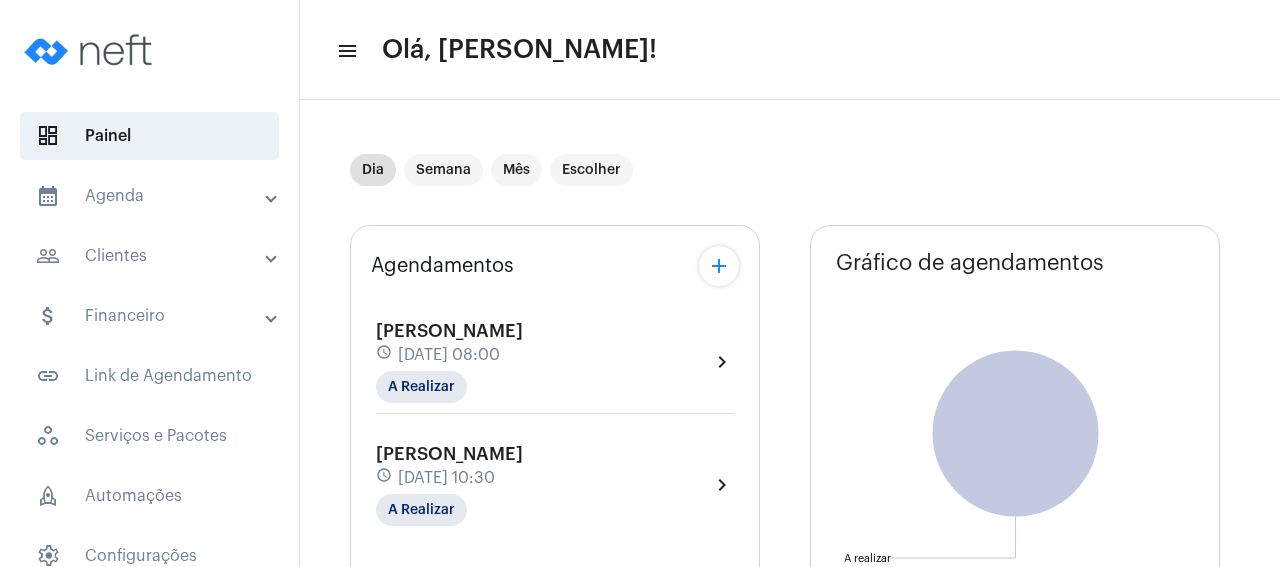 scroll, scrollTop: 0, scrollLeft: 0, axis: both 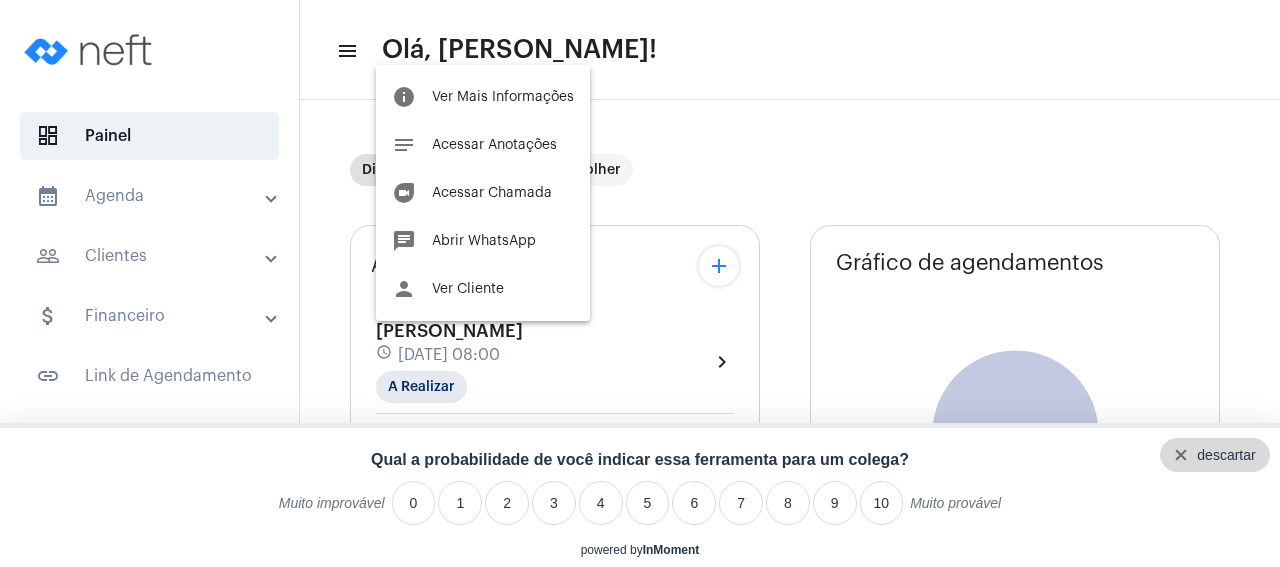 click on "descartar" at bounding box center (1226, 455) 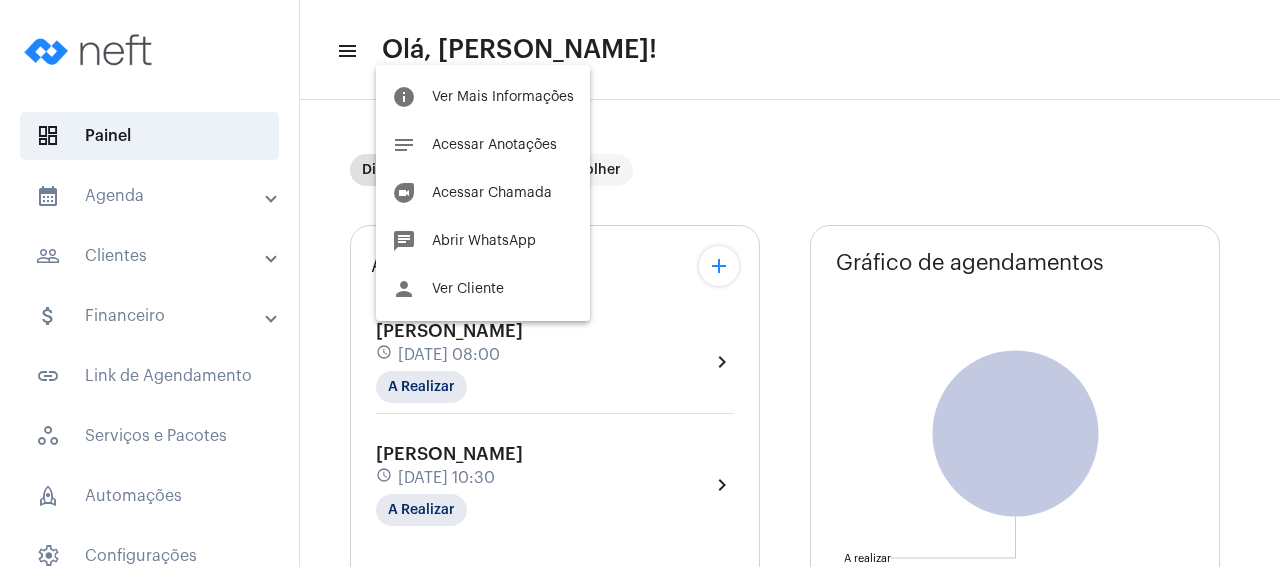 click at bounding box center (640, 283) 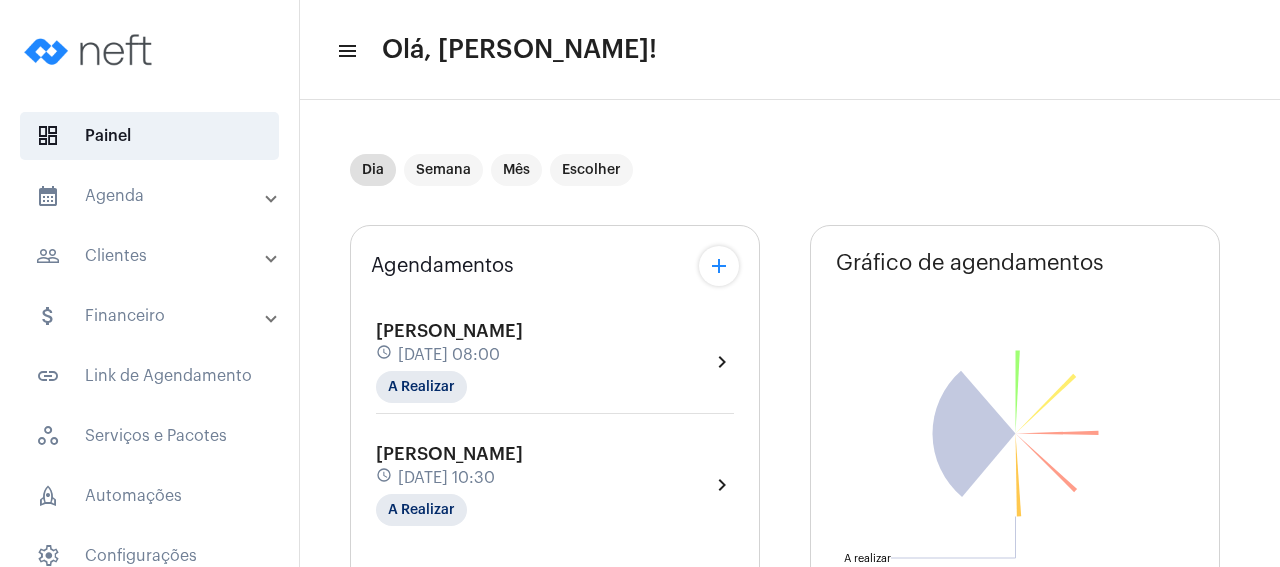 scroll, scrollTop: 0, scrollLeft: 0, axis: both 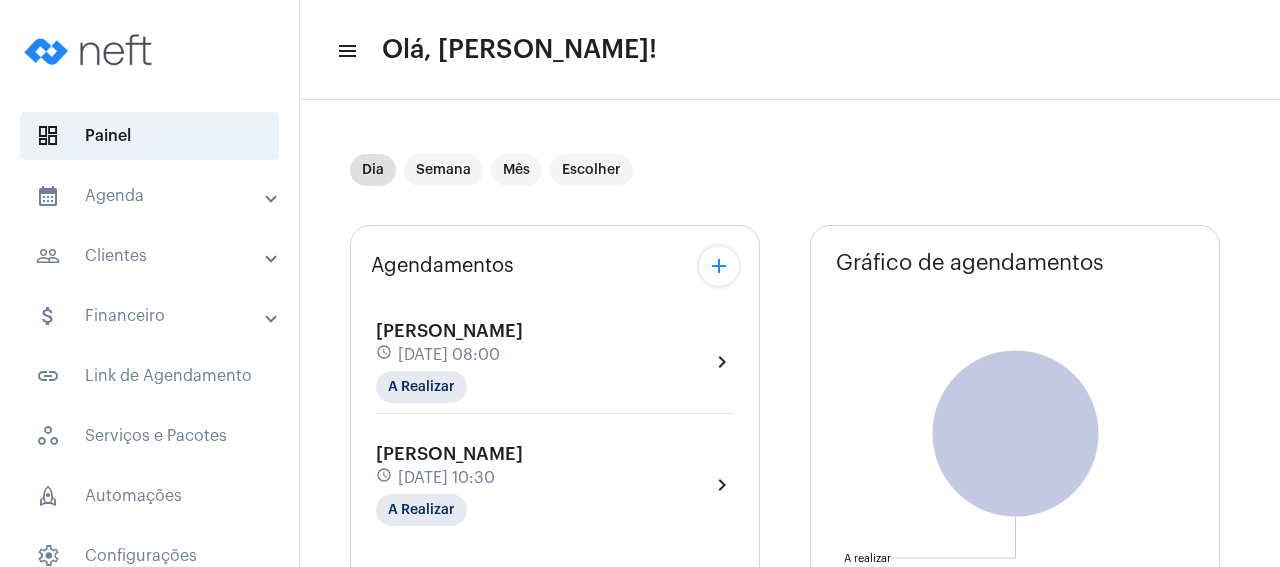 click on "schedule [DATE] 08:00" 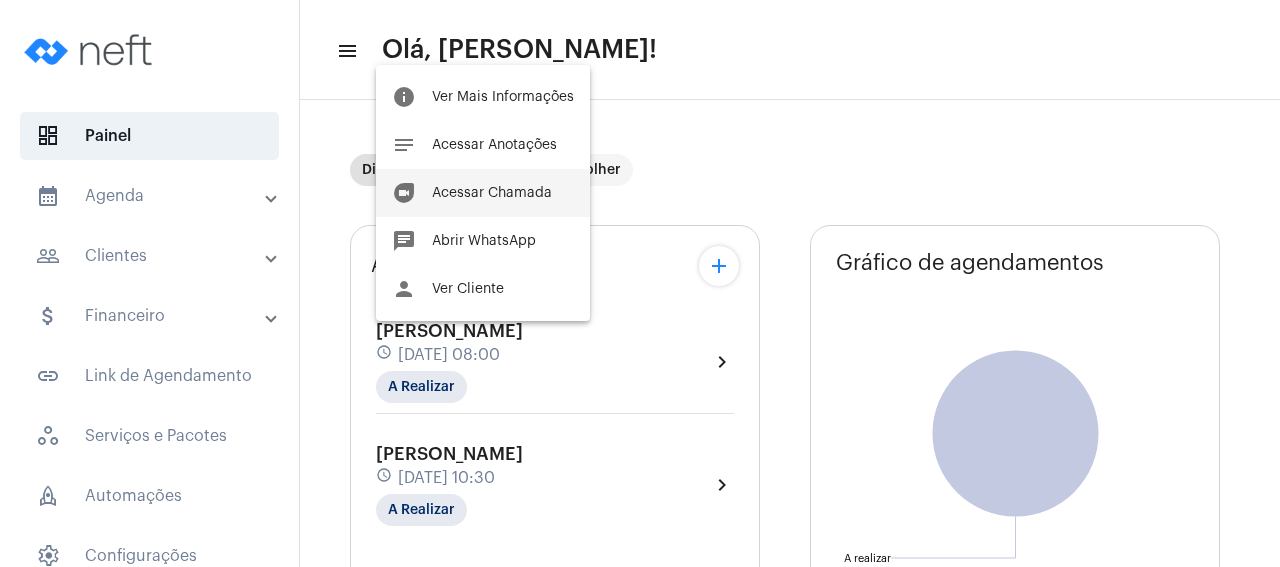 click on "Acessar Chamada" at bounding box center [492, 193] 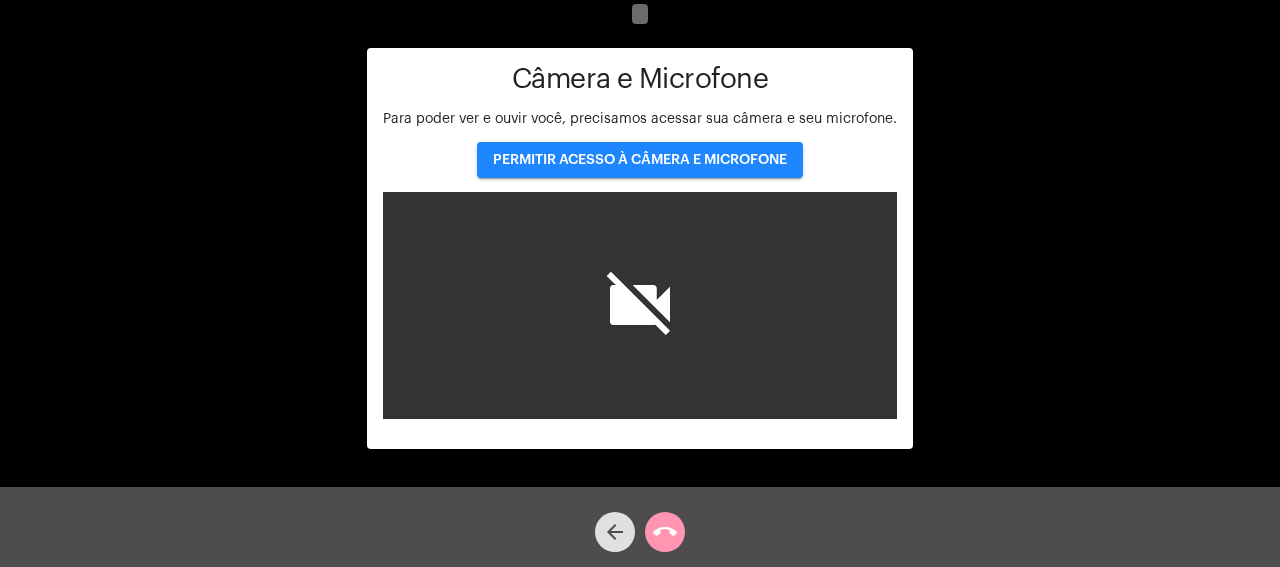 click on "PERMITIR ACESSO À CÂMERA E MICROFONE" 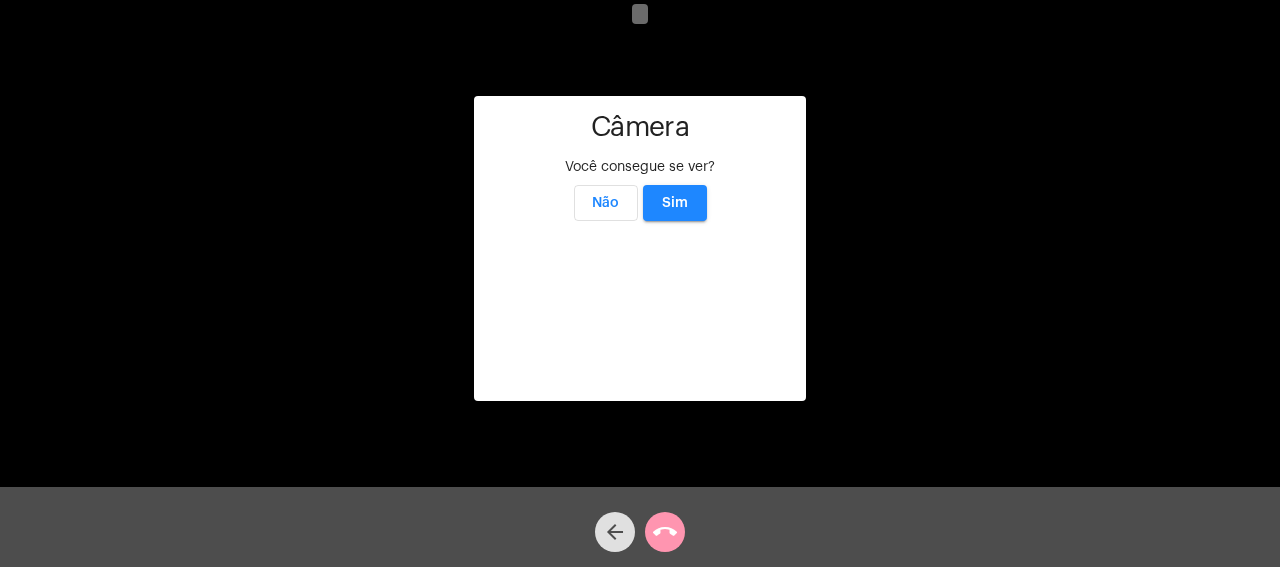 click on "Sim" 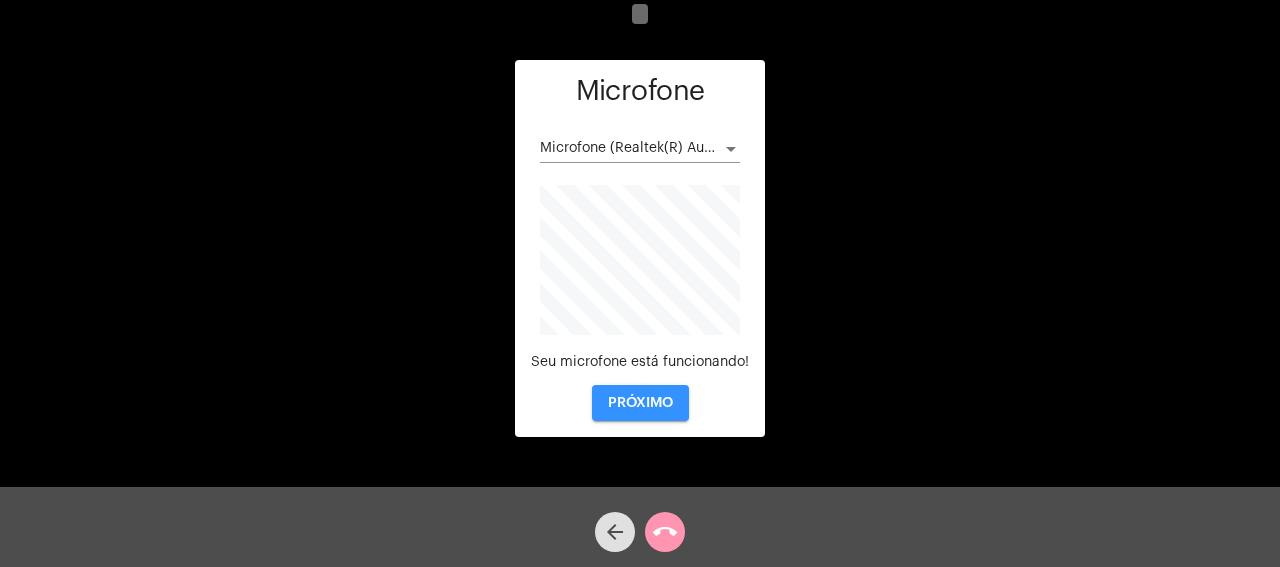 click on "PRÓXIMO" 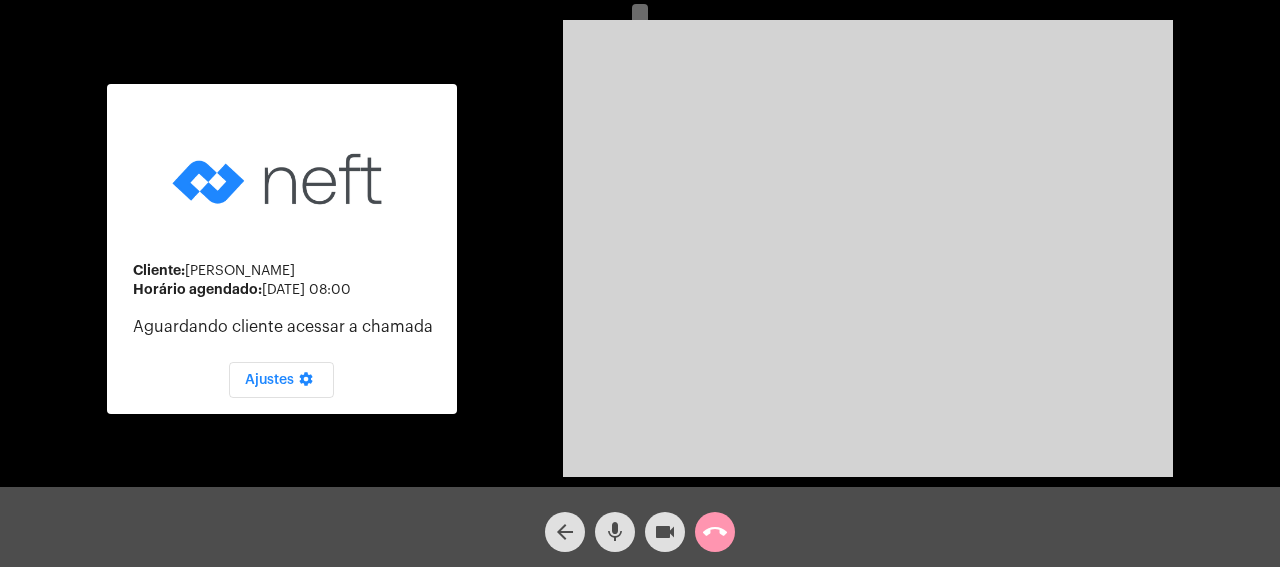 click at bounding box center [868, 248] 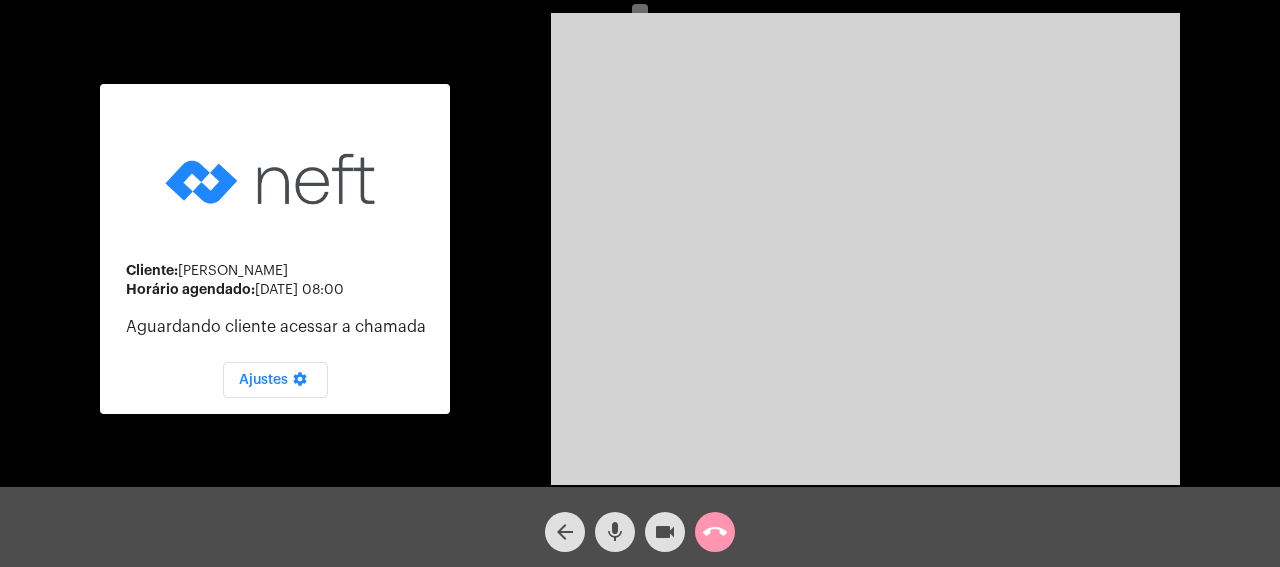 click at bounding box center [865, 249] 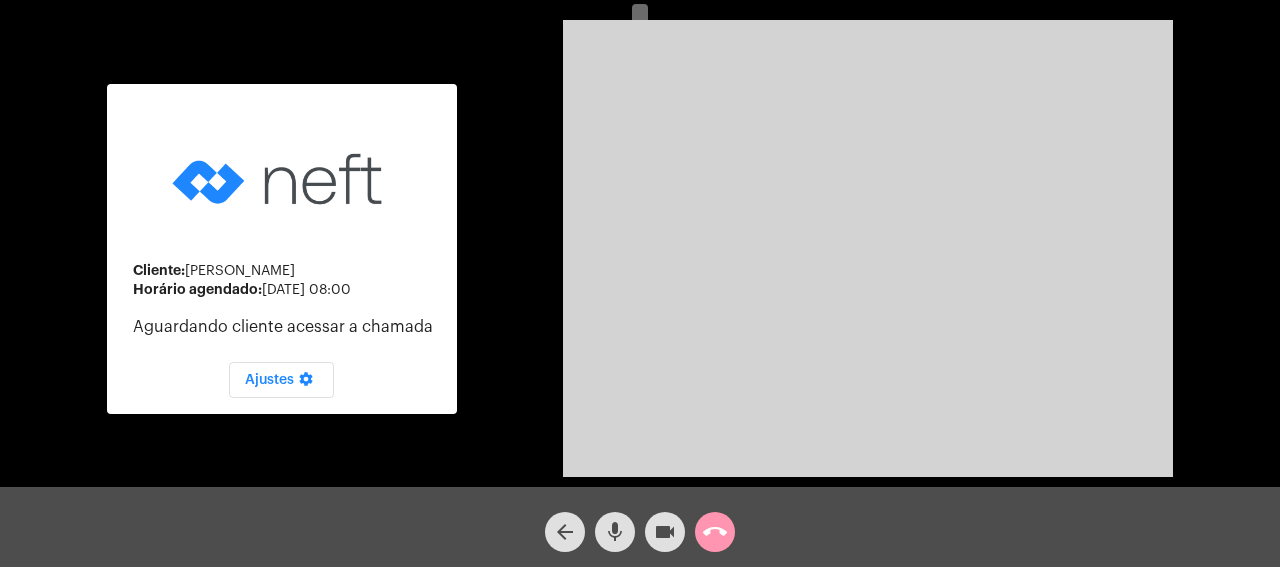 click at bounding box center [868, 248] 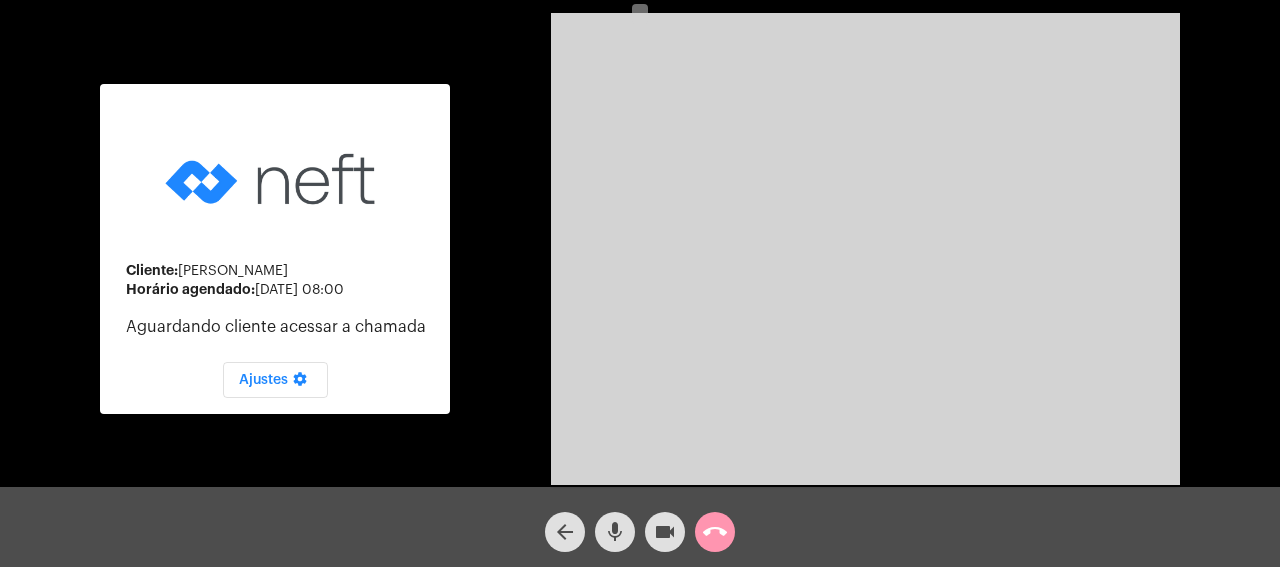 click at bounding box center (865, 249) 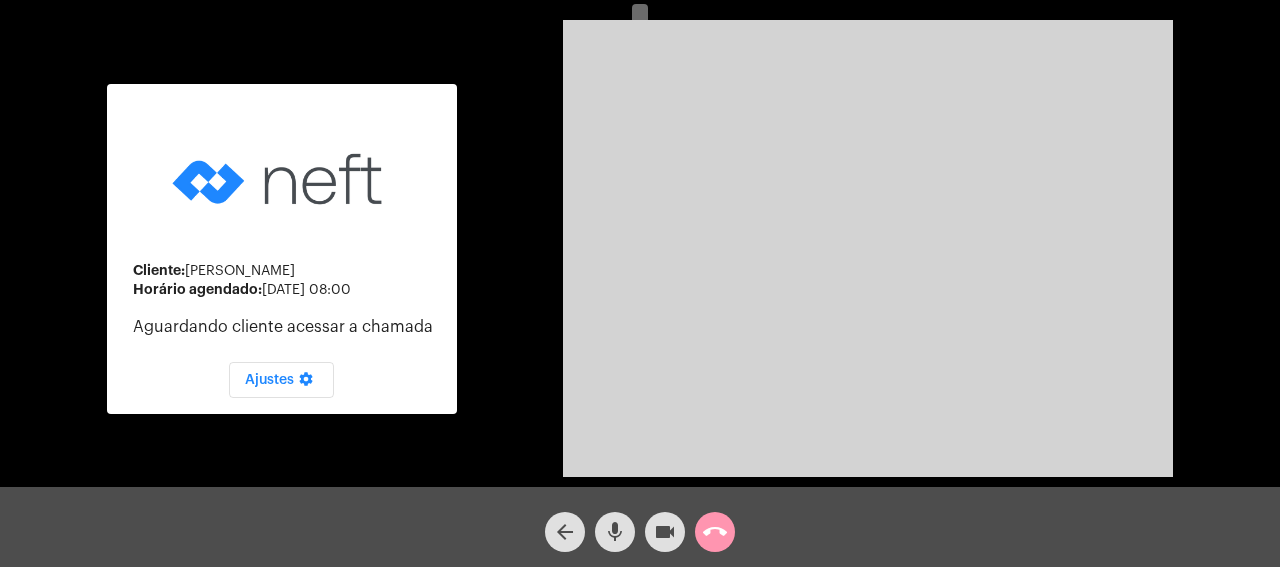 click at bounding box center [868, 248] 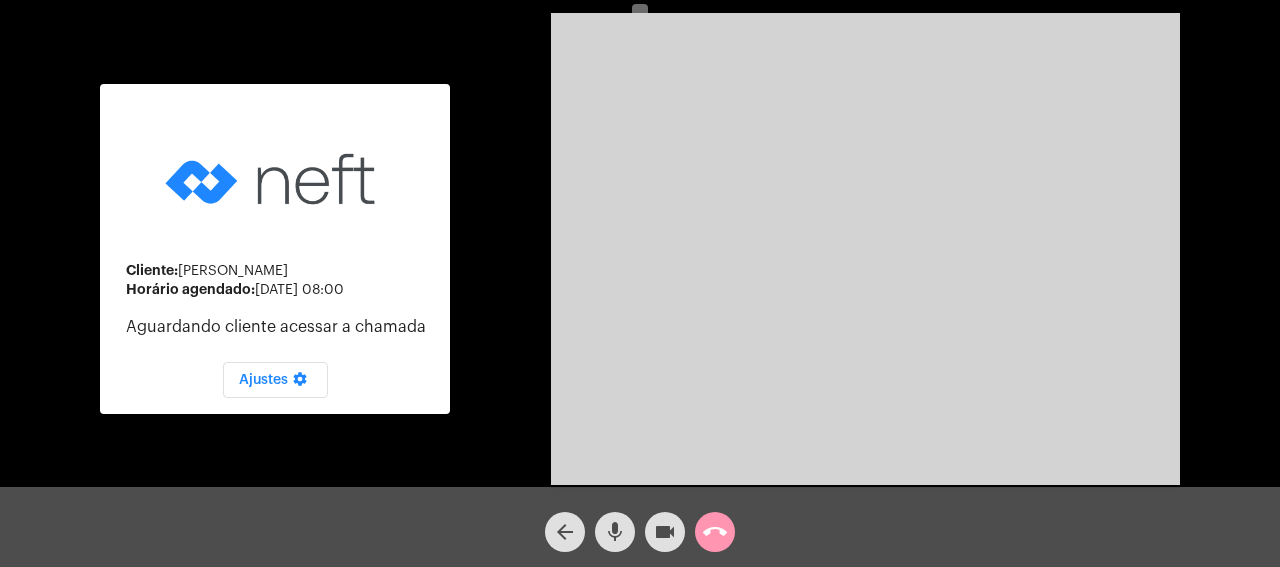 click at bounding box center (865, 249) 